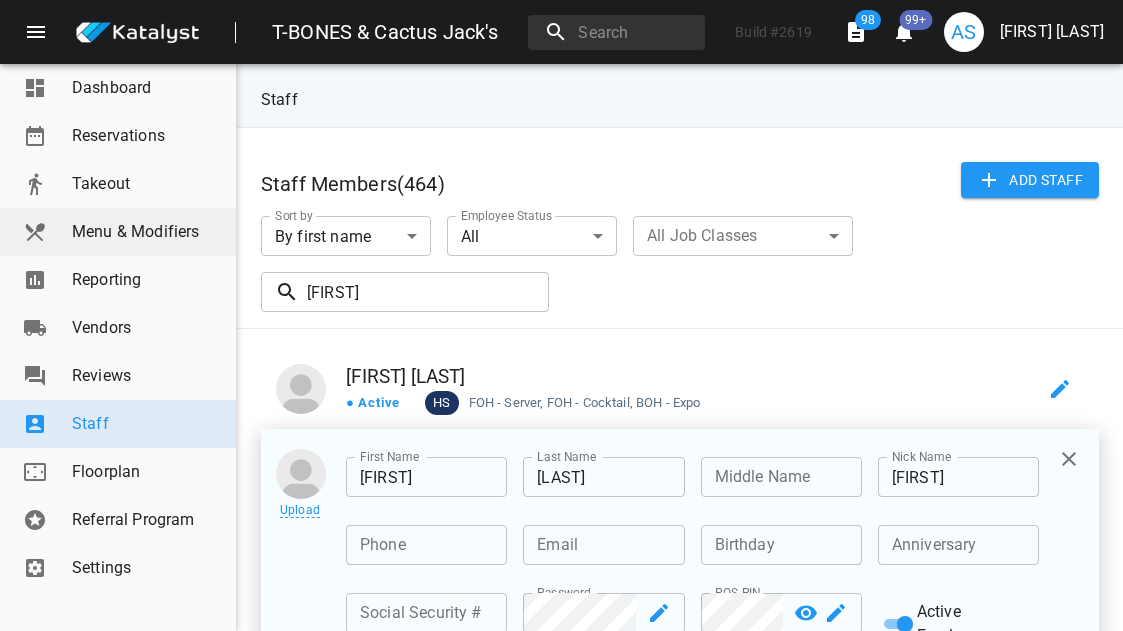 scroll, scrollTop: 0, scrollLeft: 0, axis: both 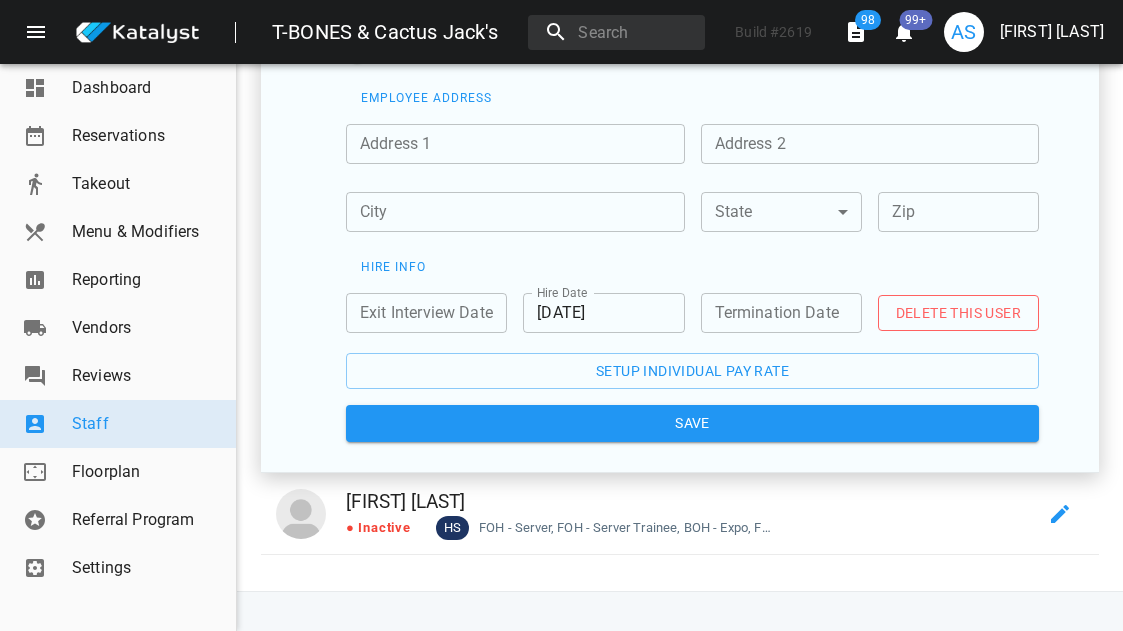 click on "Menu & Modifiers" at bounding box center [146, 232] 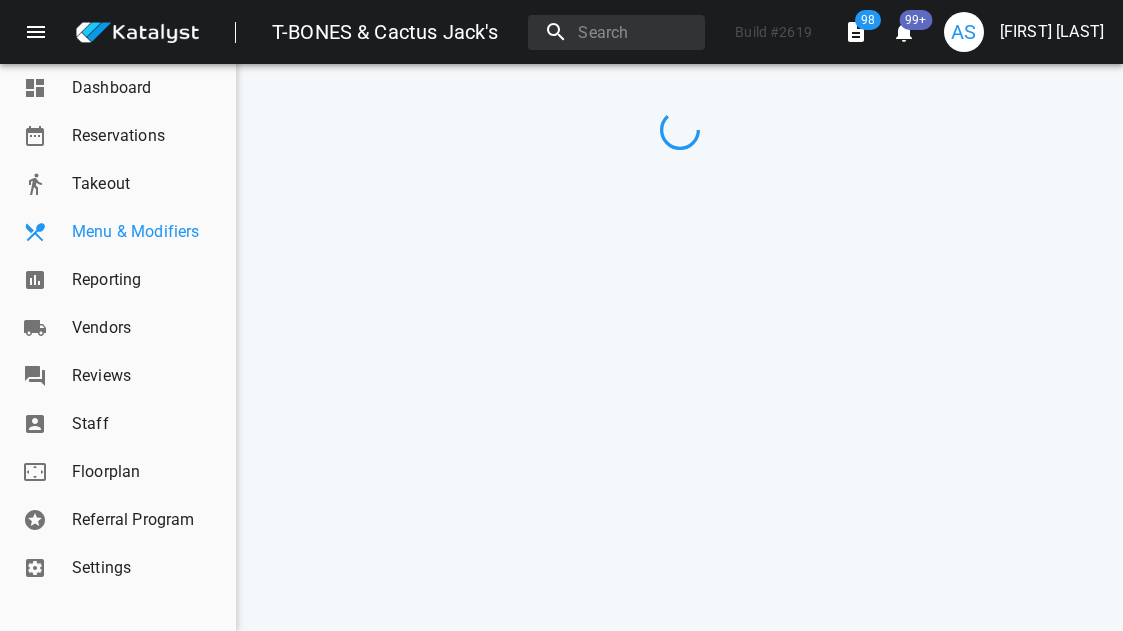scroll, scrollTop: 0, scrollLeft: 0, axis: both 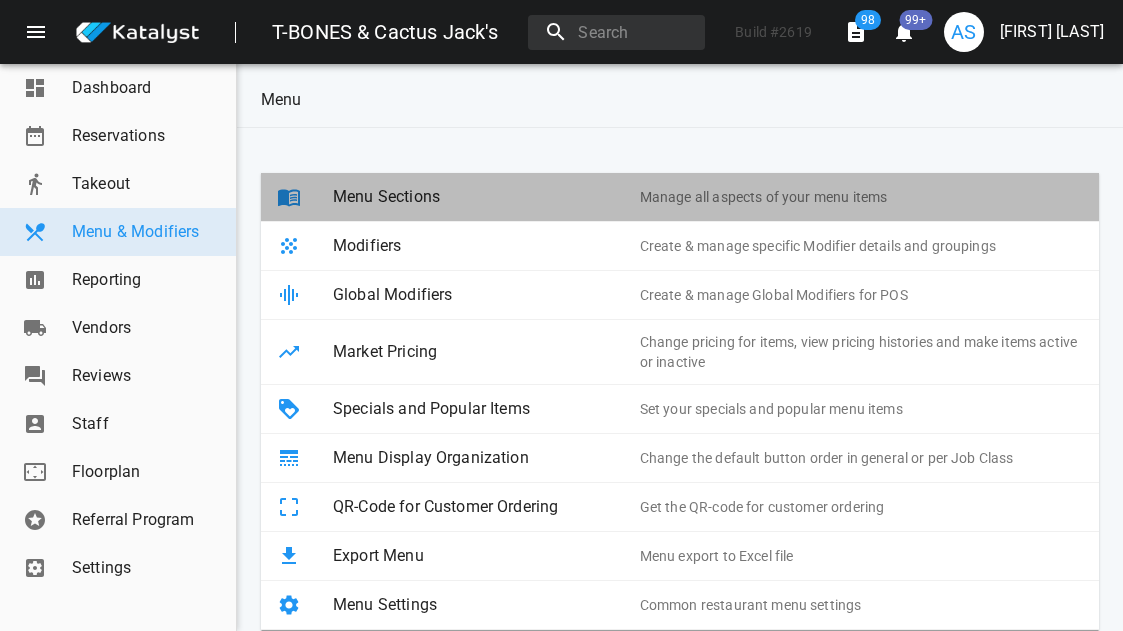 click on "Menu Sections" at bounding box center [486, 197] 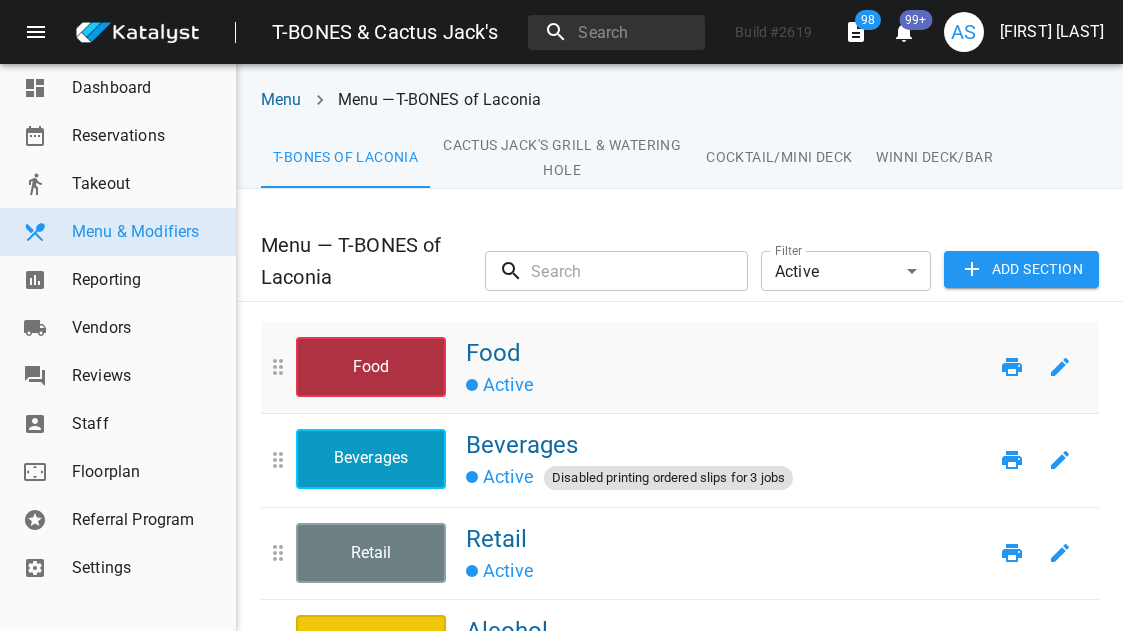 click on "Food" at bounding box center [371, 367] 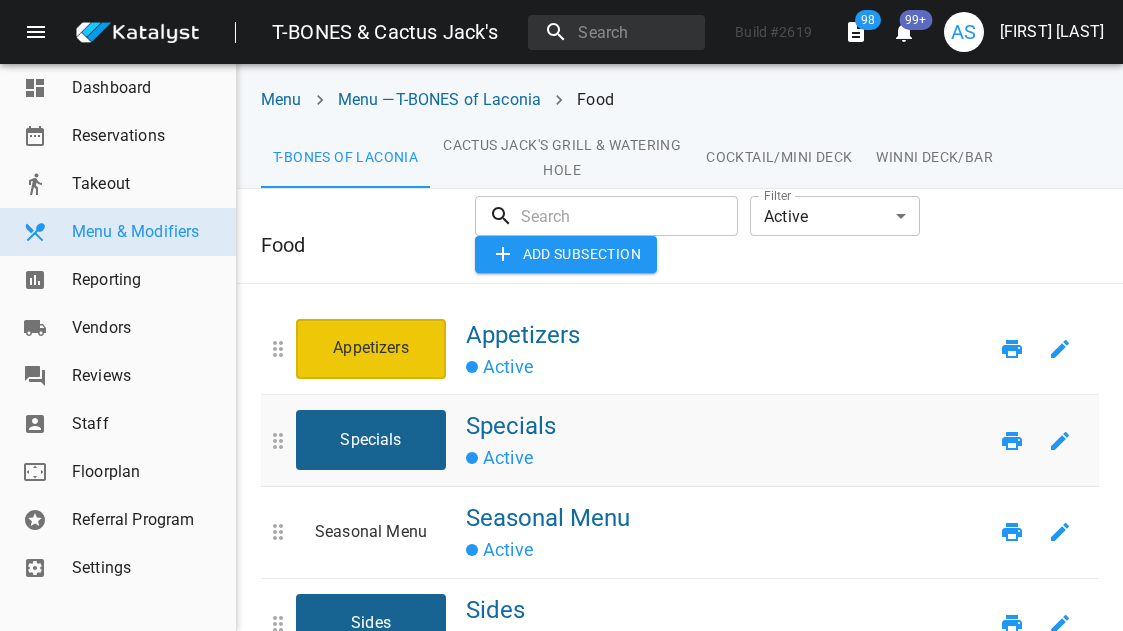 click on "Specials" at bounding box center [371, 440] 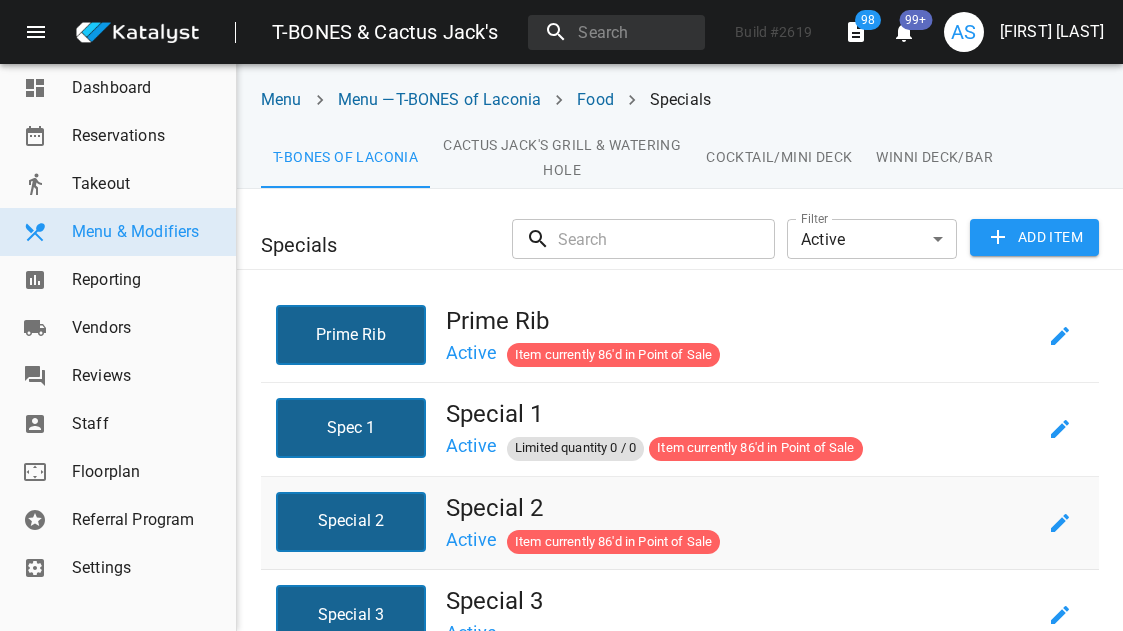 scroll, scrollTop: 121, scrollLeft: 0, axis: vertical 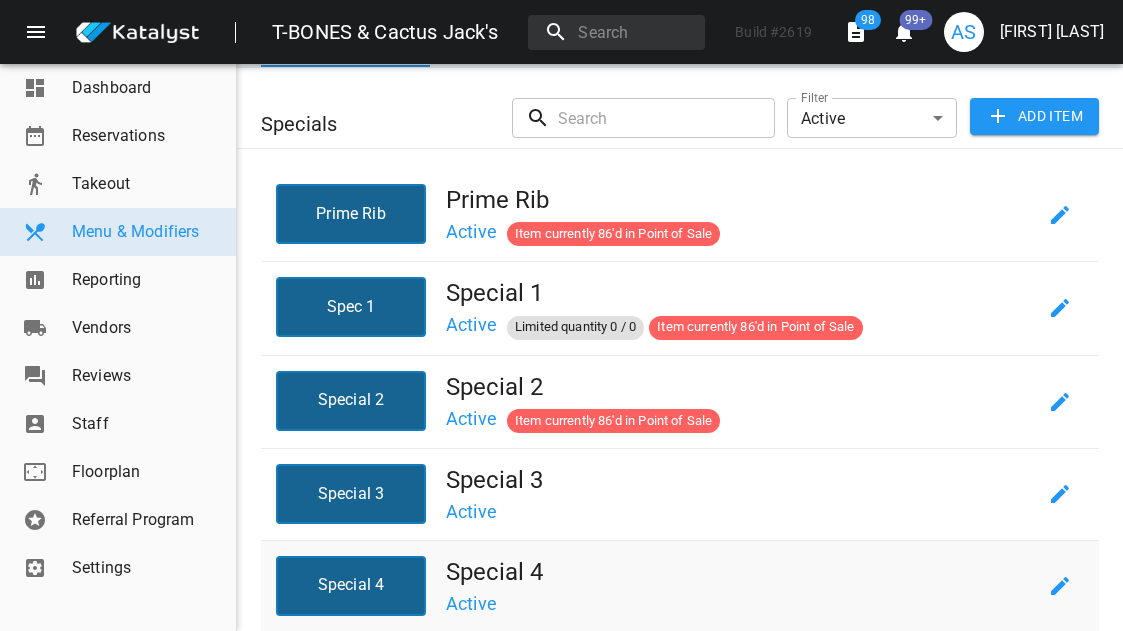 click on "Special 4" at bounding box center [351, 586] 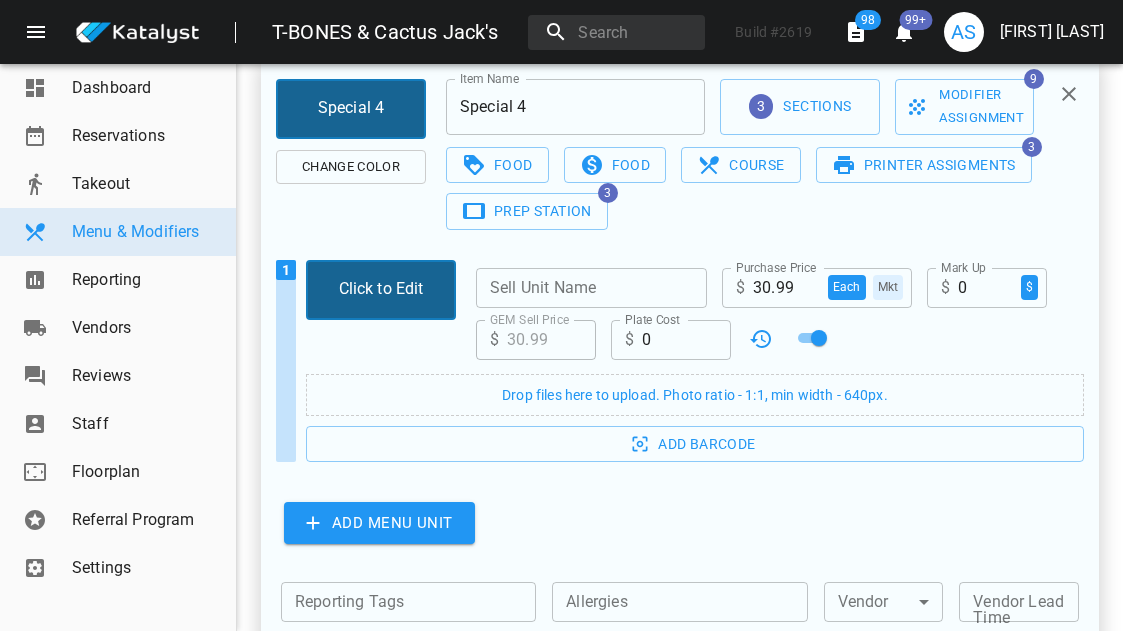scroll, scrollTop: 599, scrollLeft: 0, axis: vertical 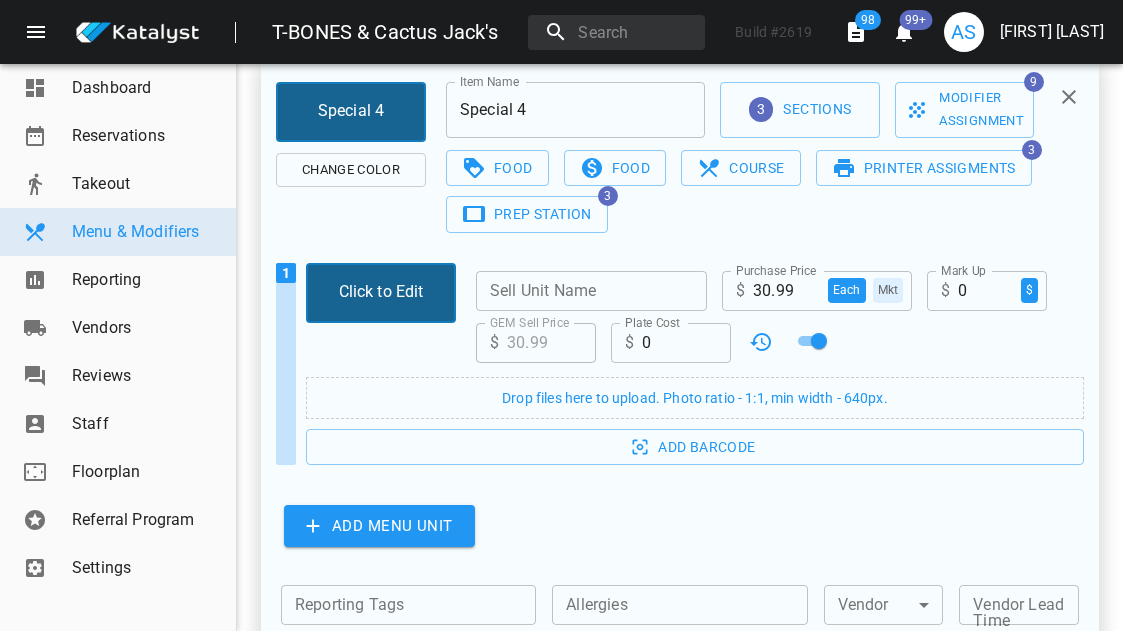 click on "30.99" at bounding box center (786, 291) 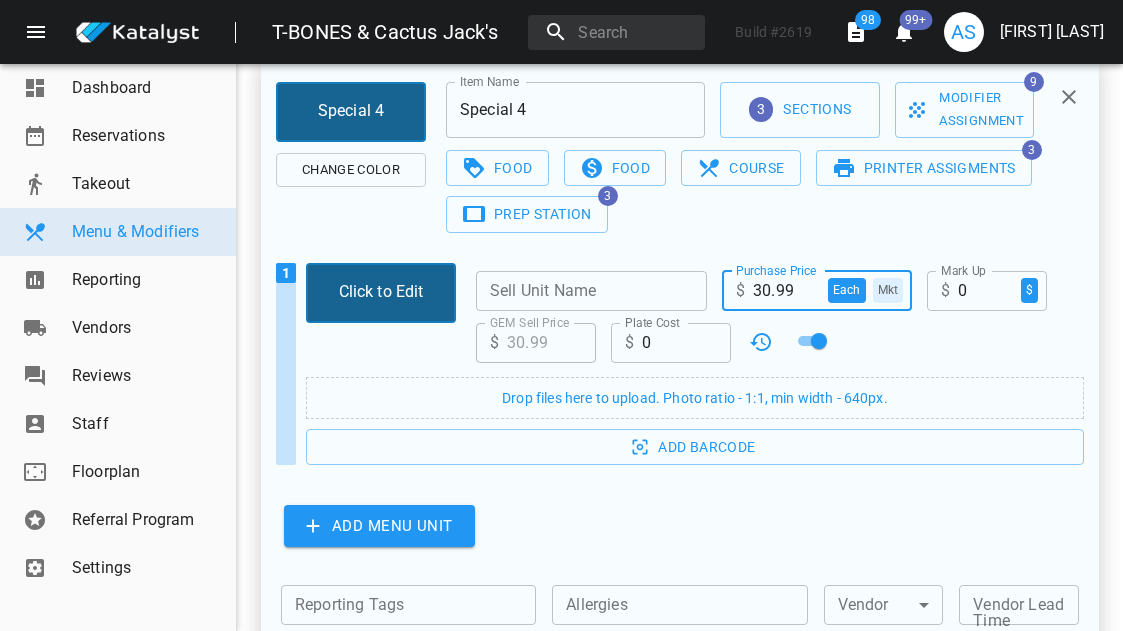 click on "30.99" at bounding box center (786, 291) 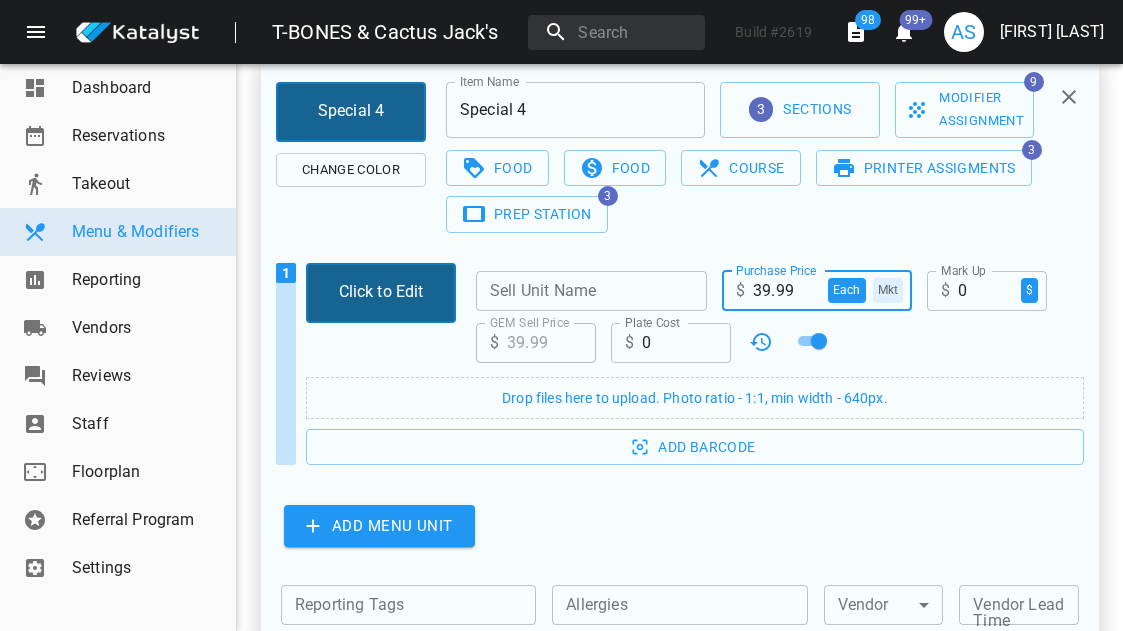 type on "39.99" 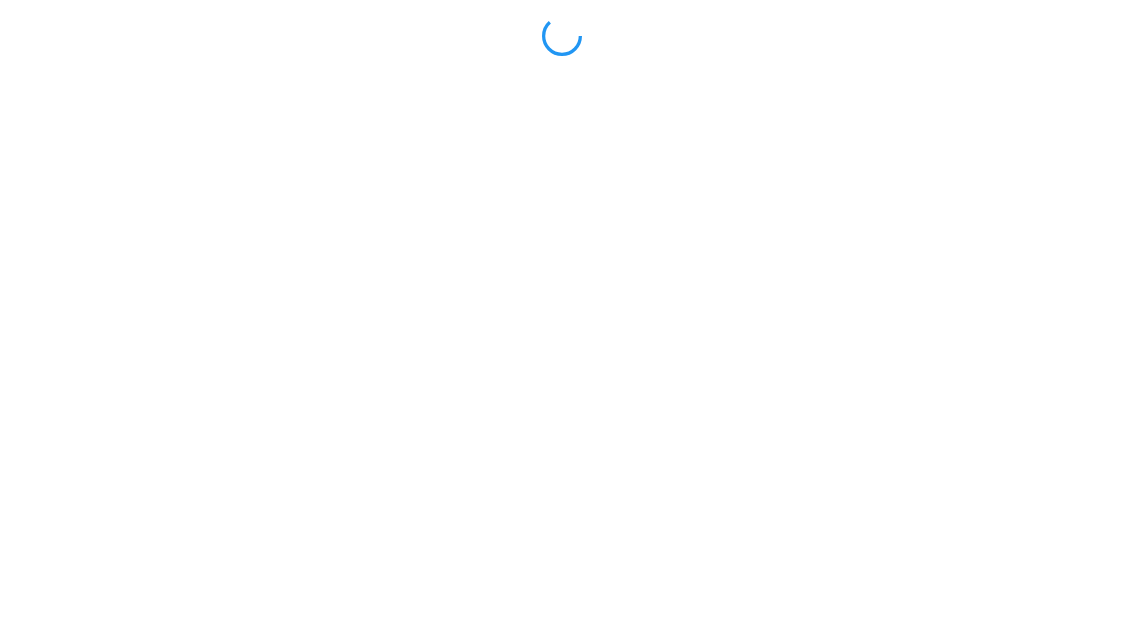 scroll, scrollTop: 0, scrollLeft: 0, axis: both 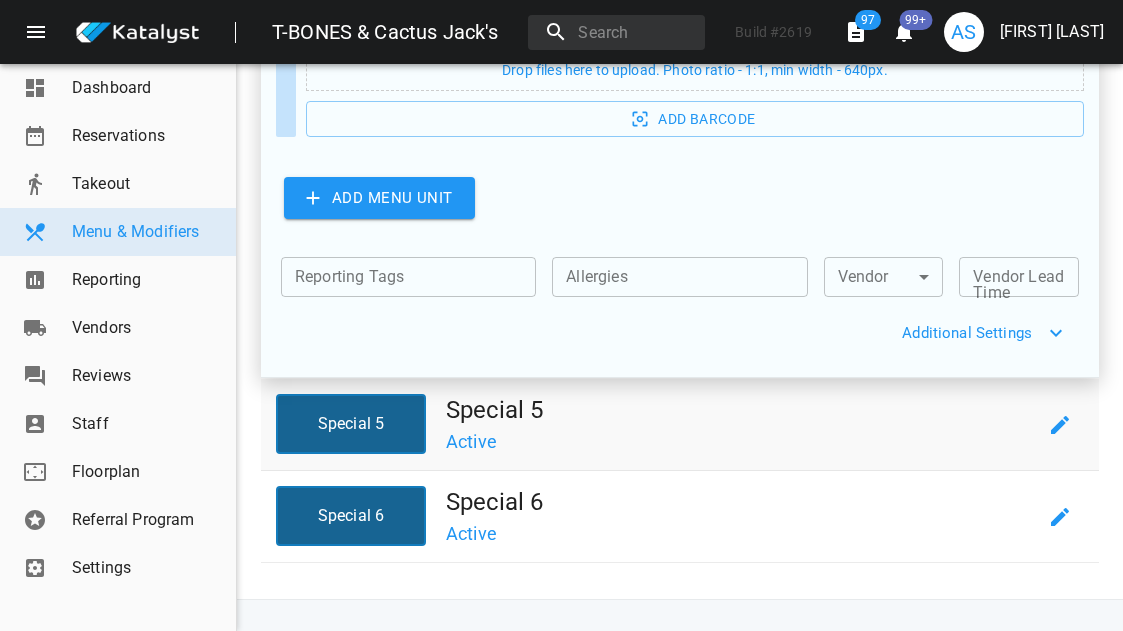 click on "Special 5" at bounding box center [351, 424] 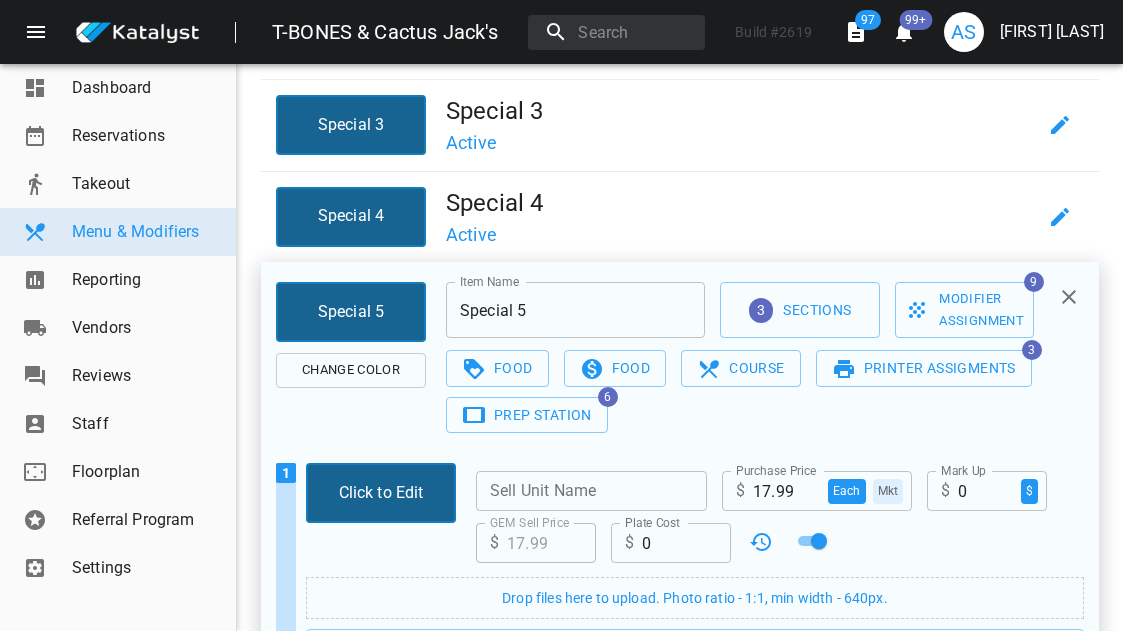 scroll, scrollTop: 509, scrollLeft: 0, axis: vertical 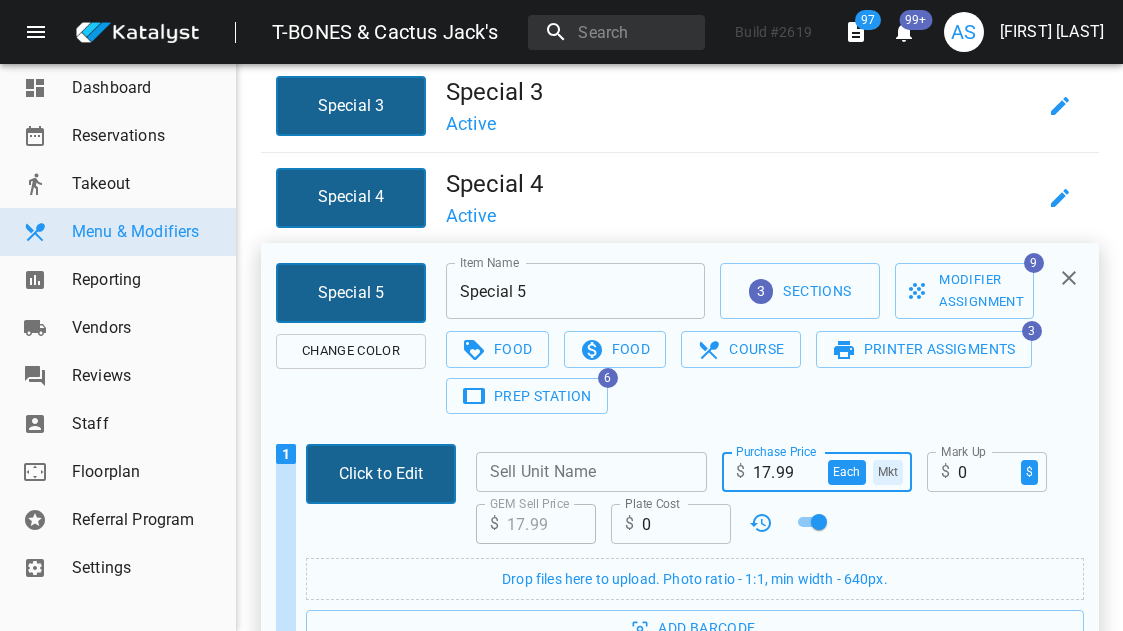 drag, startPoint x: 783, startPoint y: 477, endPoint x: 666, endPoint y: 476, distance: 117.00427 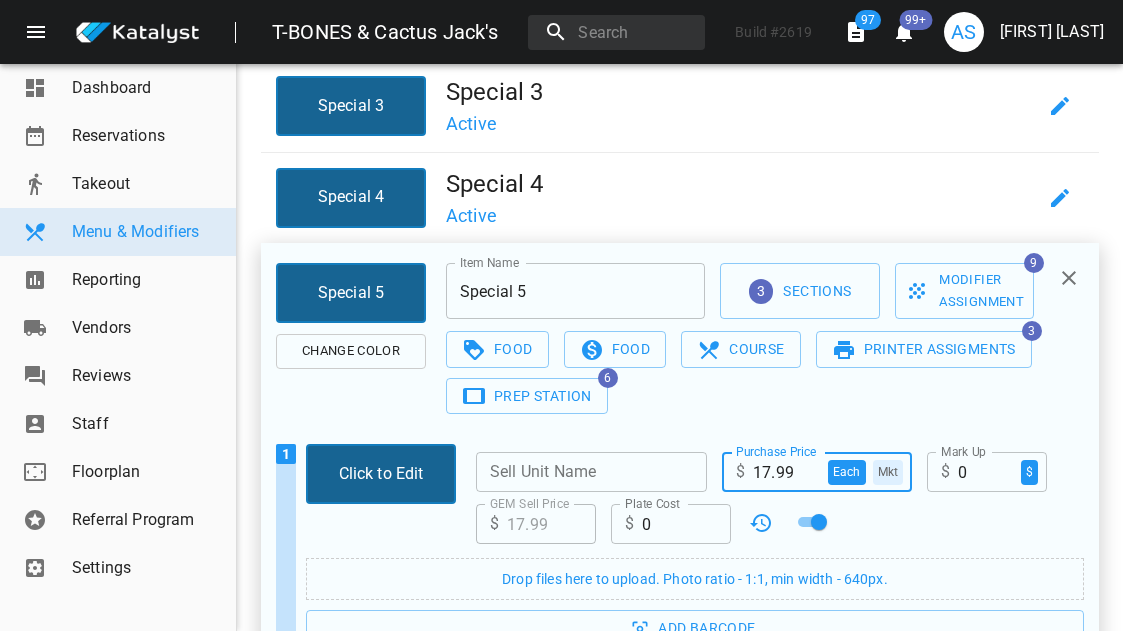 click on "Sell Unit Name Sell Unit Name Purchase Price $ 17.99 each Mkt Purchase Price Mark Up $ 0 $ Mark Up GEM Sell Price $ 17.99 GEM Sell Price Plate Cost $ 0 Plate Cost" at bounding box center [770, 496] 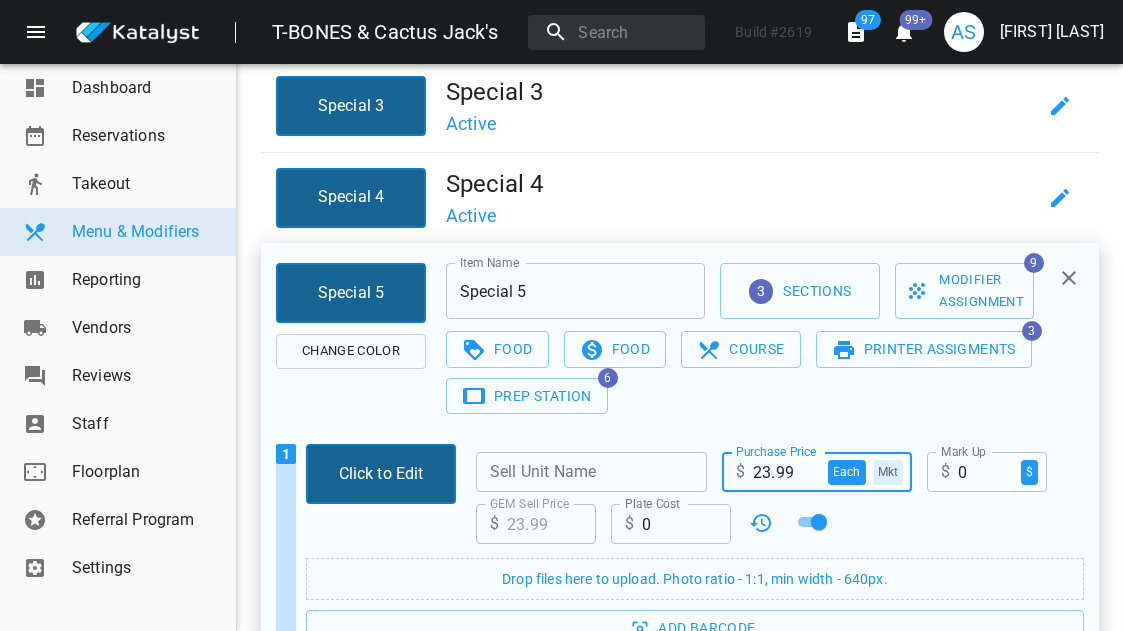 type on "23.99" 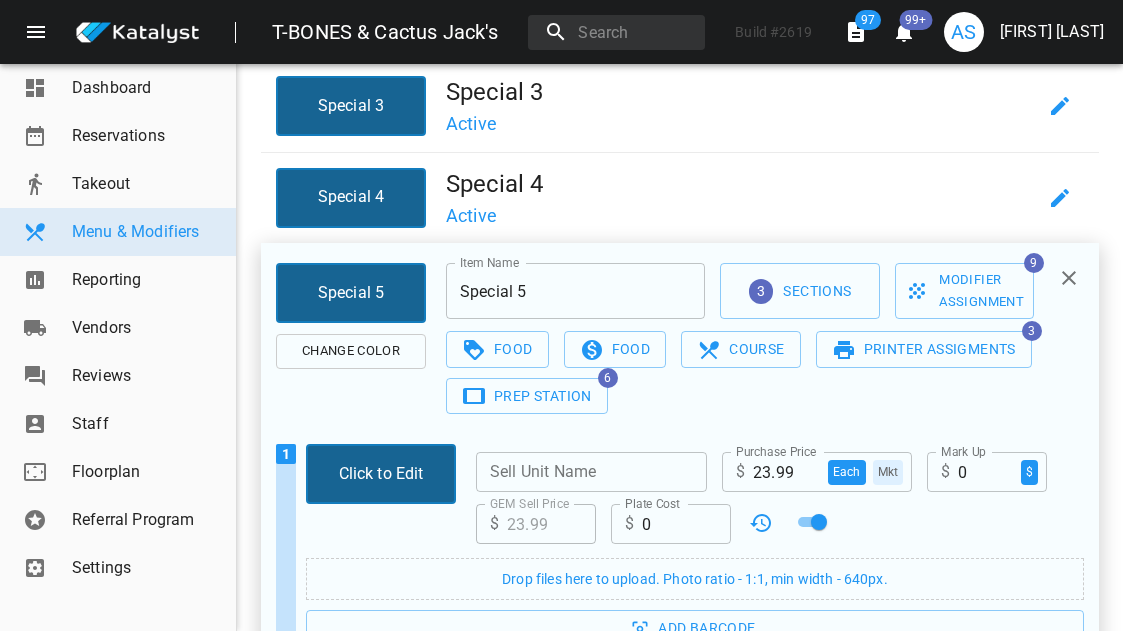 click on "Food 0   Food 0 Course  Printer Assigments 3  Prep Station 6" at bounding box center (750, 372) 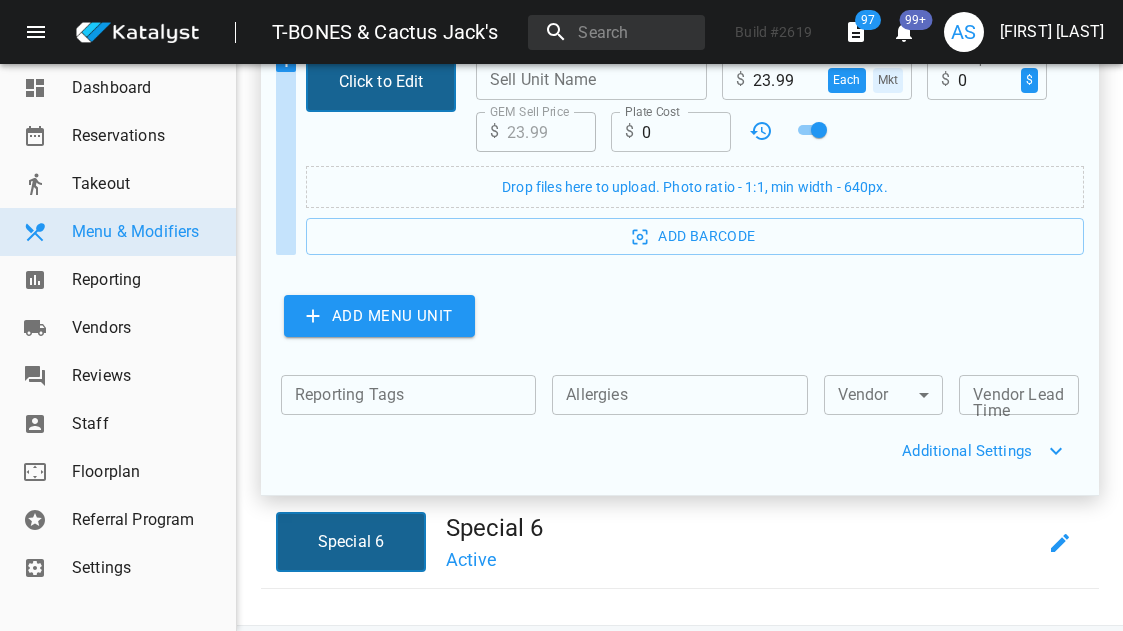 scroll, scrollTop: 934, scrollLeft: 0, axis: vertical 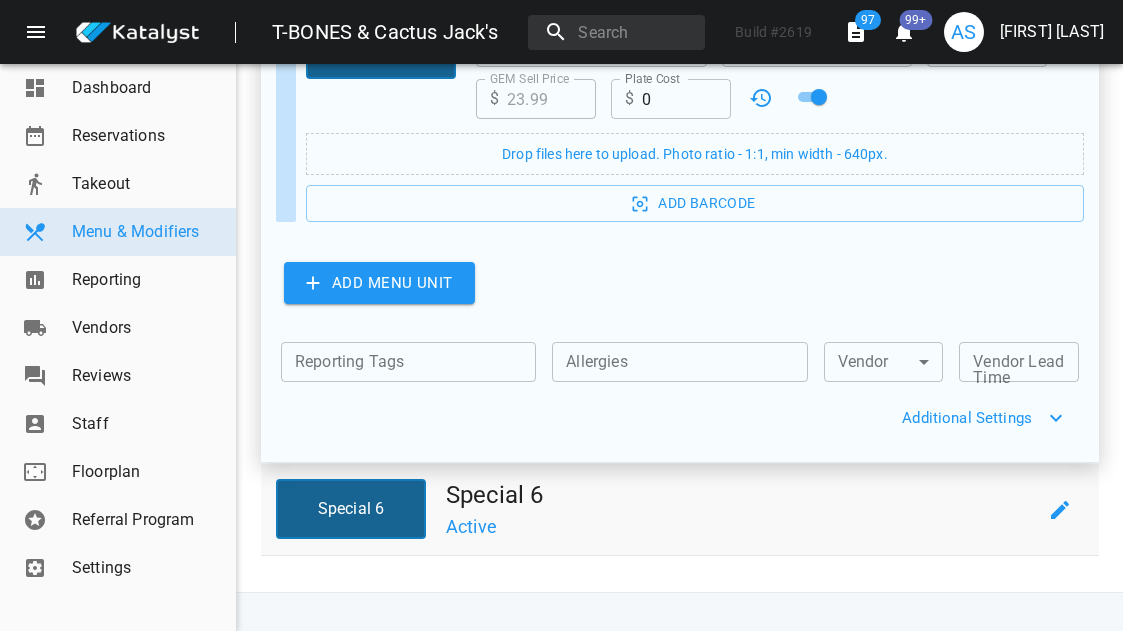 click on "Active" at bounding box center (741, 525) 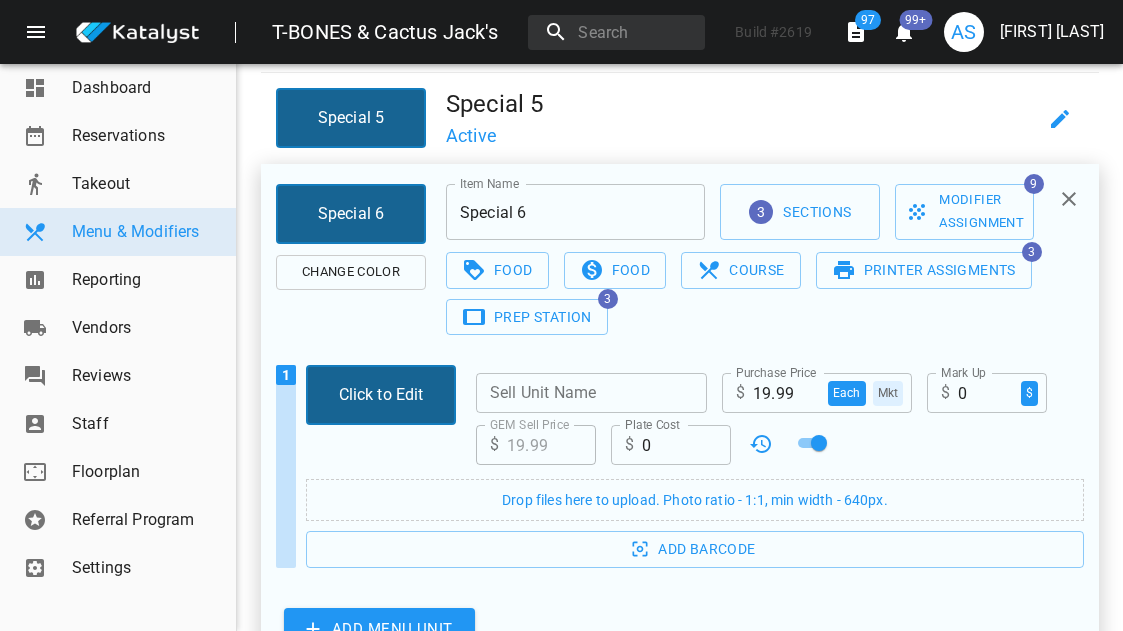 scroll, scrollTop: 693, scrollLeft: 0, axis: vertical 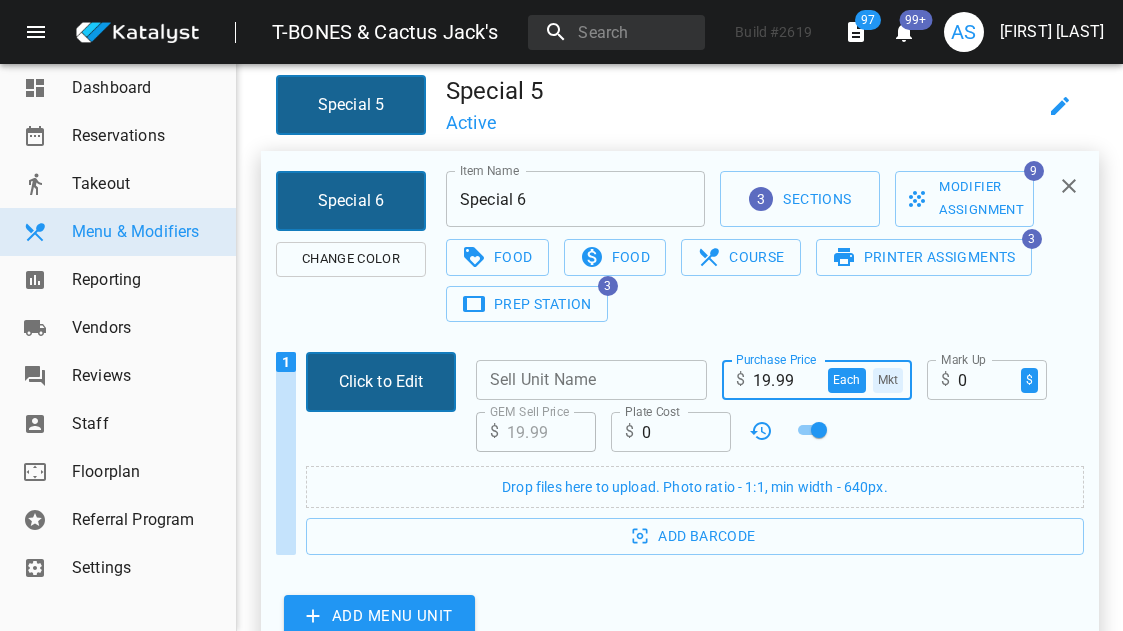 drag, startPoint x: 770, startPoint y: 377, endPoint x: 678, endPoint y: 377, distance: 92 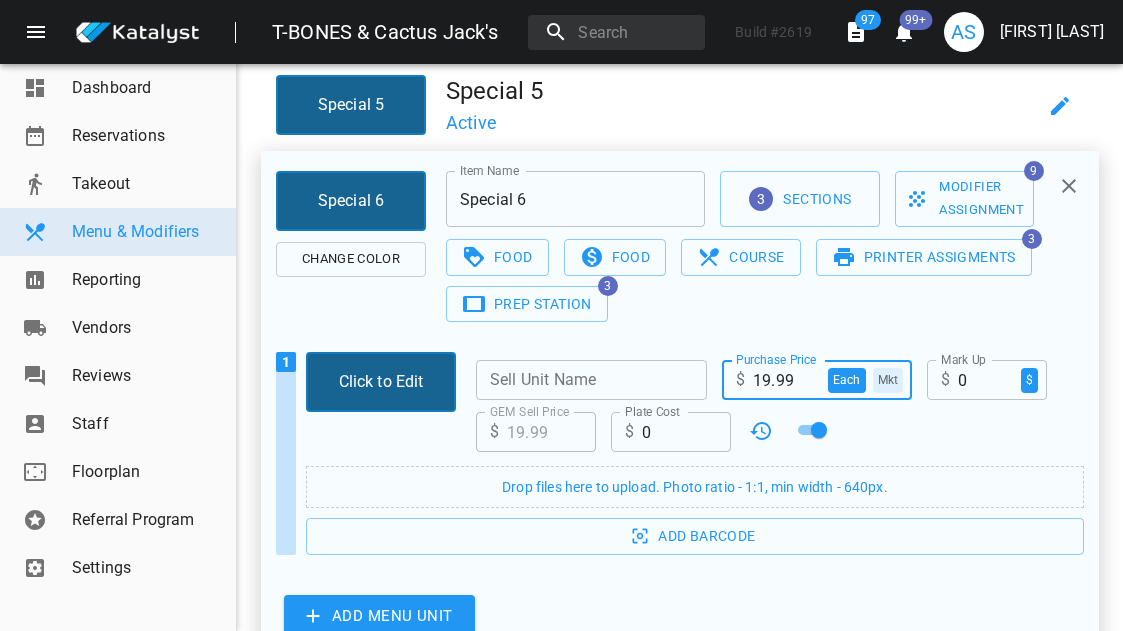 click on "Sell Unit Name Sell Unit Name Purchase Price $ 19.99 each Mkt Purchase Price Mark Up $ 0 $ Mark Up GEM Sell Price $ 19.99 GEM Sell Price Plate Cost $ 0 Plate Cost" at bounding box center (770, 404) 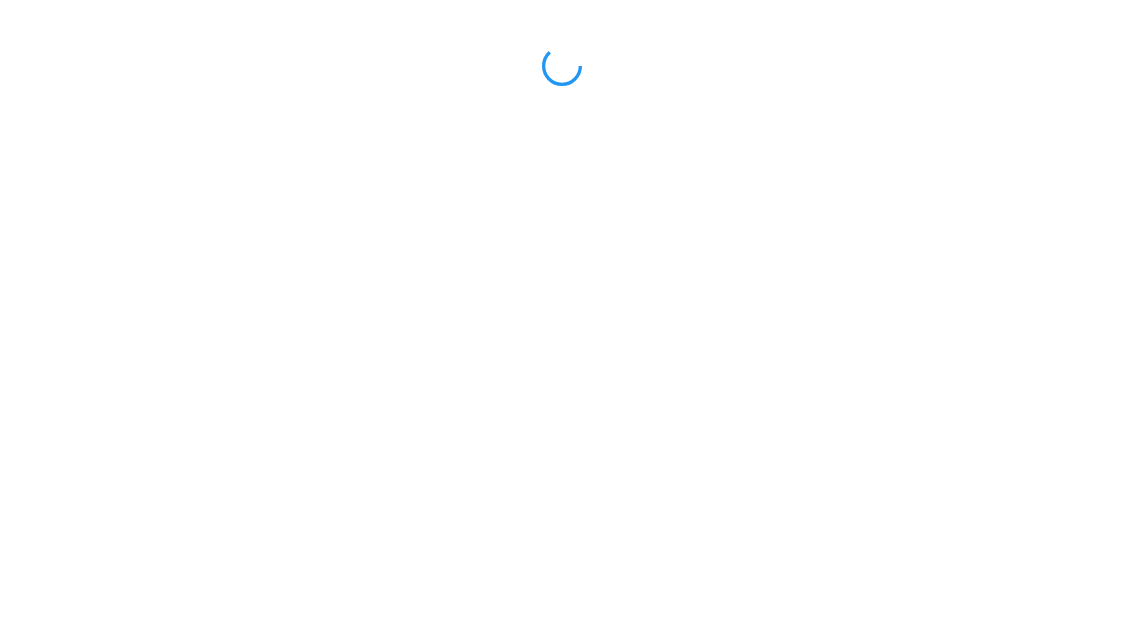 scroll, scrollTop: 0, scrollLeft: 0, axis: both 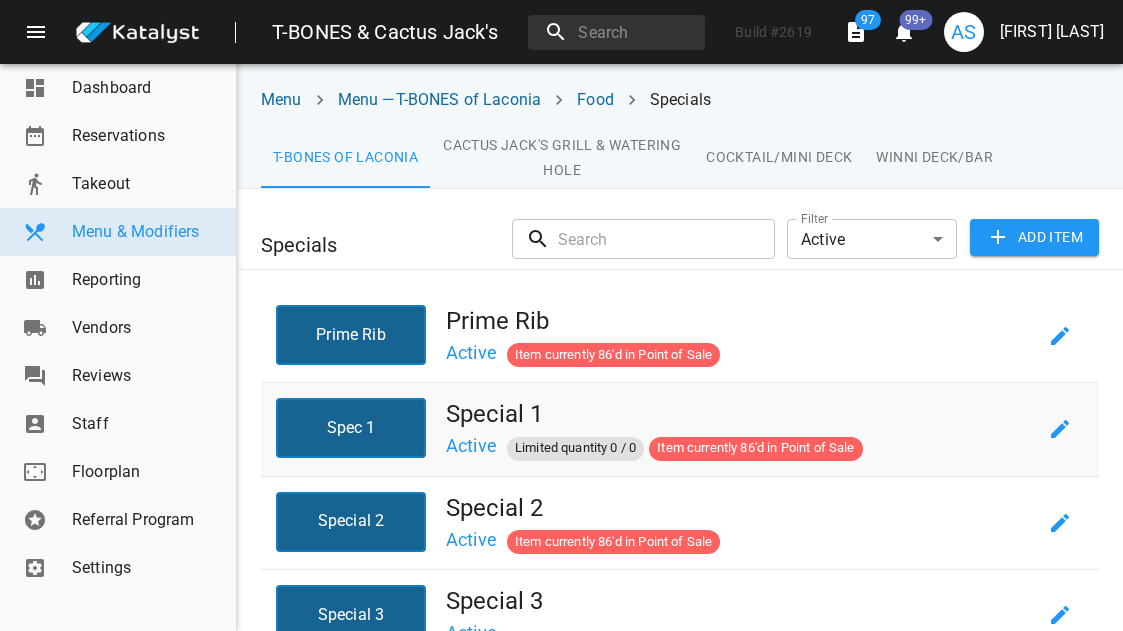 click on "Spec 1" at bounding box center (351, 428) 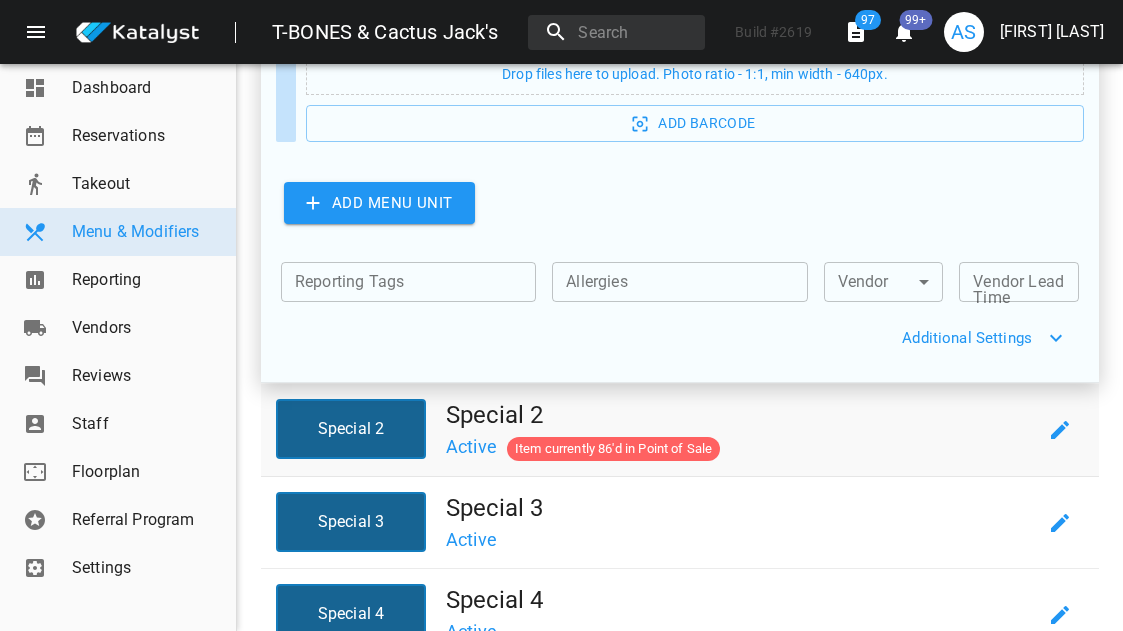drag, startPoint x: 357, startPoint y: 431, endPoint x: 385, endPoint y: 432, distance: 28.01785 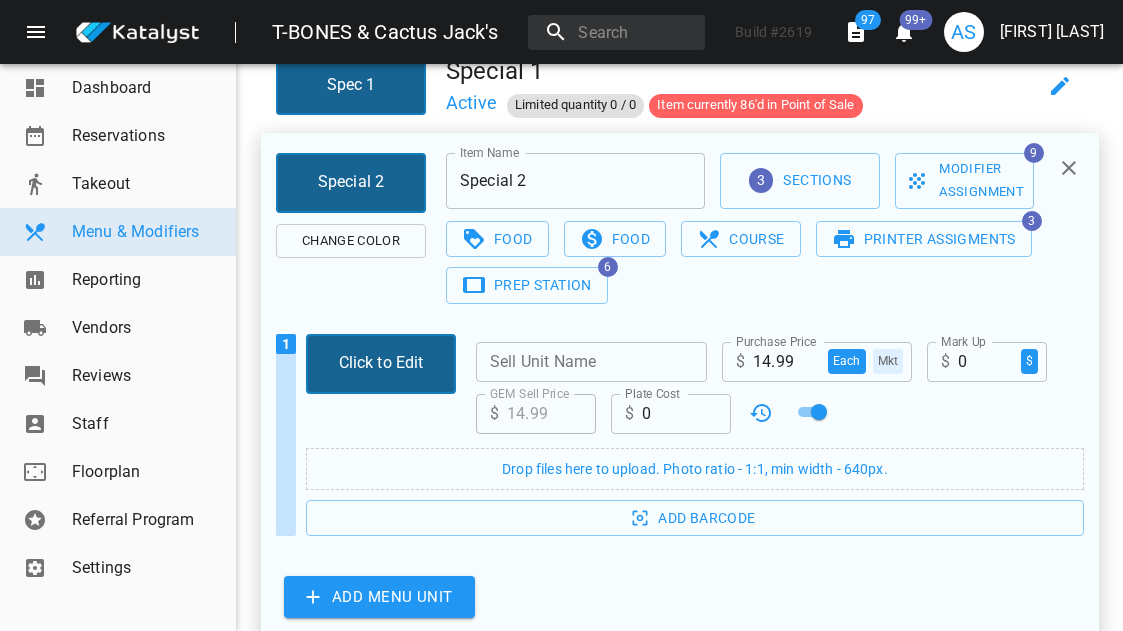 scroll, scrollTop: 342, scrollLeft: 0, axis: vertical 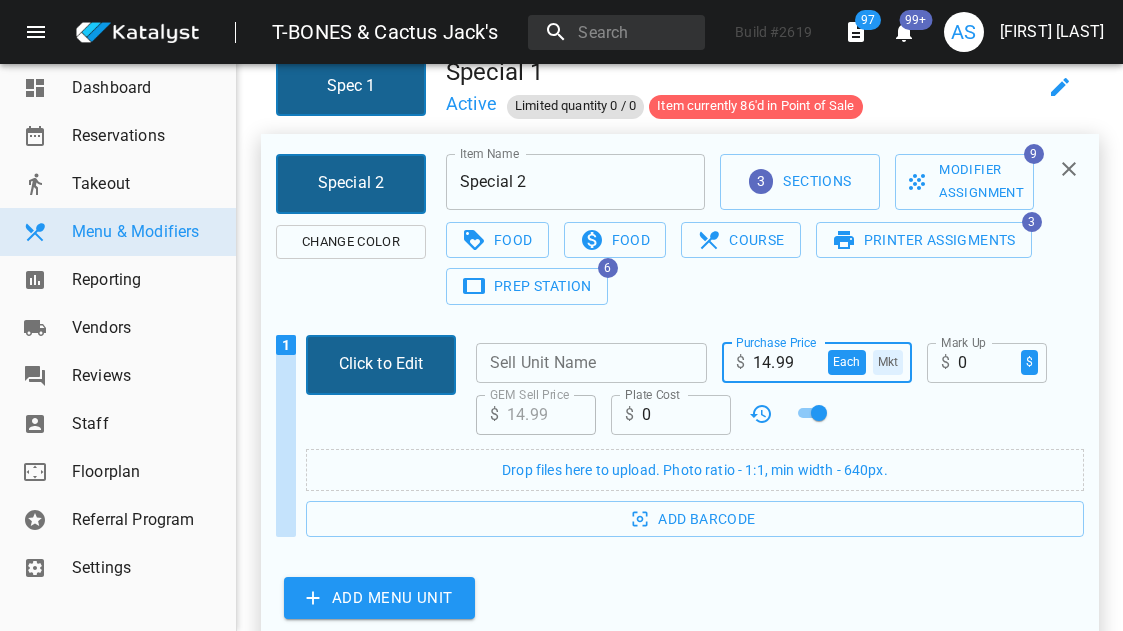 drag, startPoint x: 762, startPoint y: 352, endPoint x: 695, endPoint y: 352, distance: 67 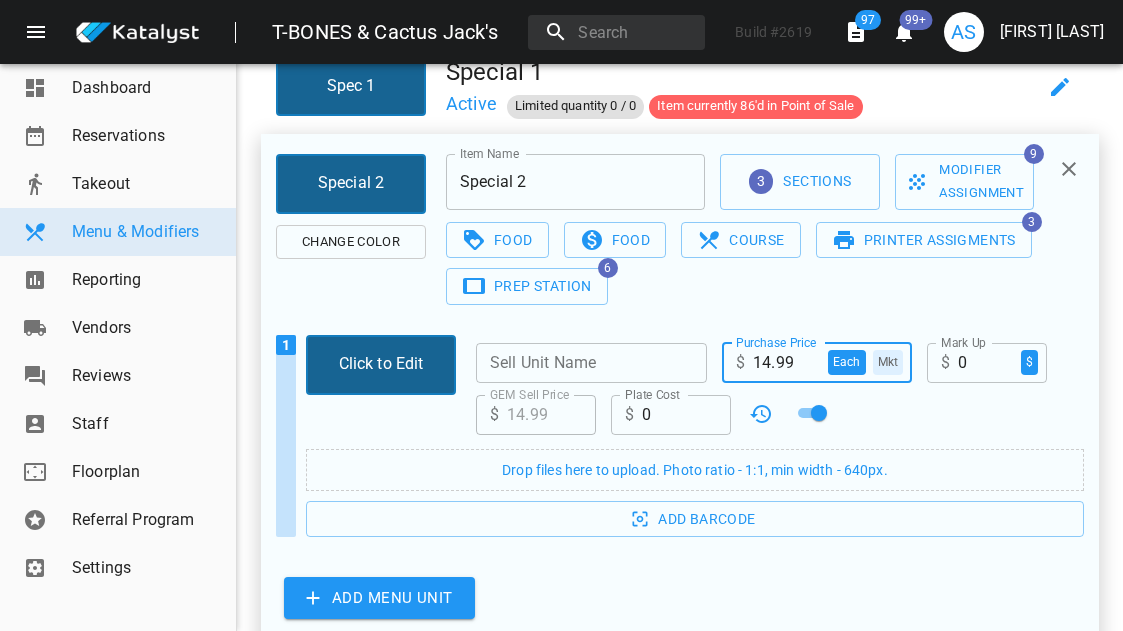 click on "$ 14.99 each Mkt Purchase Price" at bounding box center [817, 363] 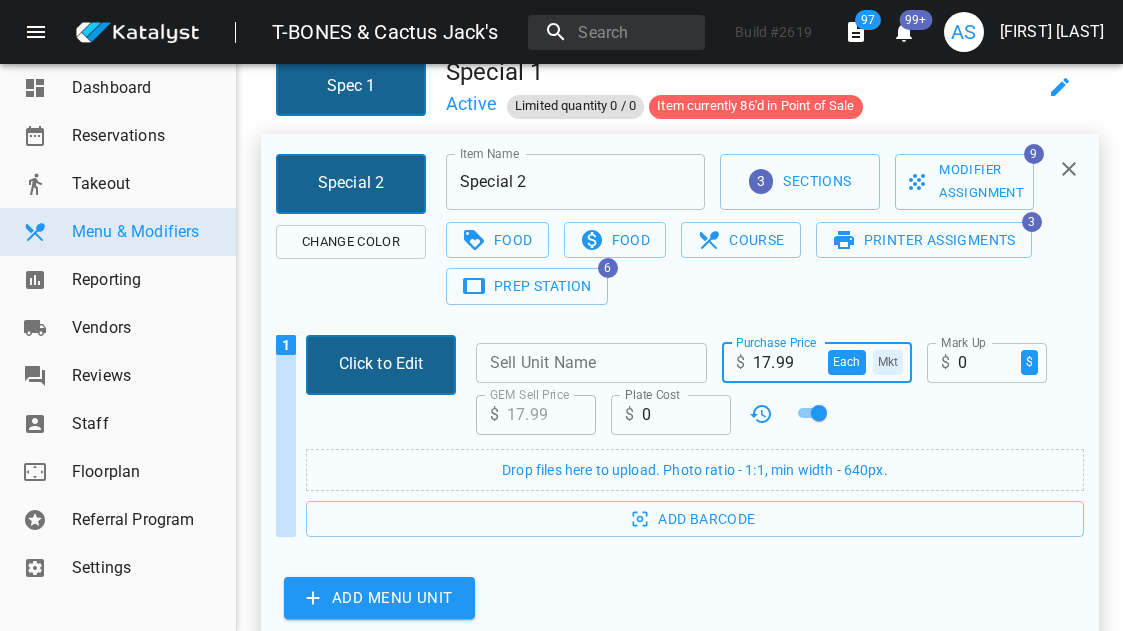 type on "17.99" 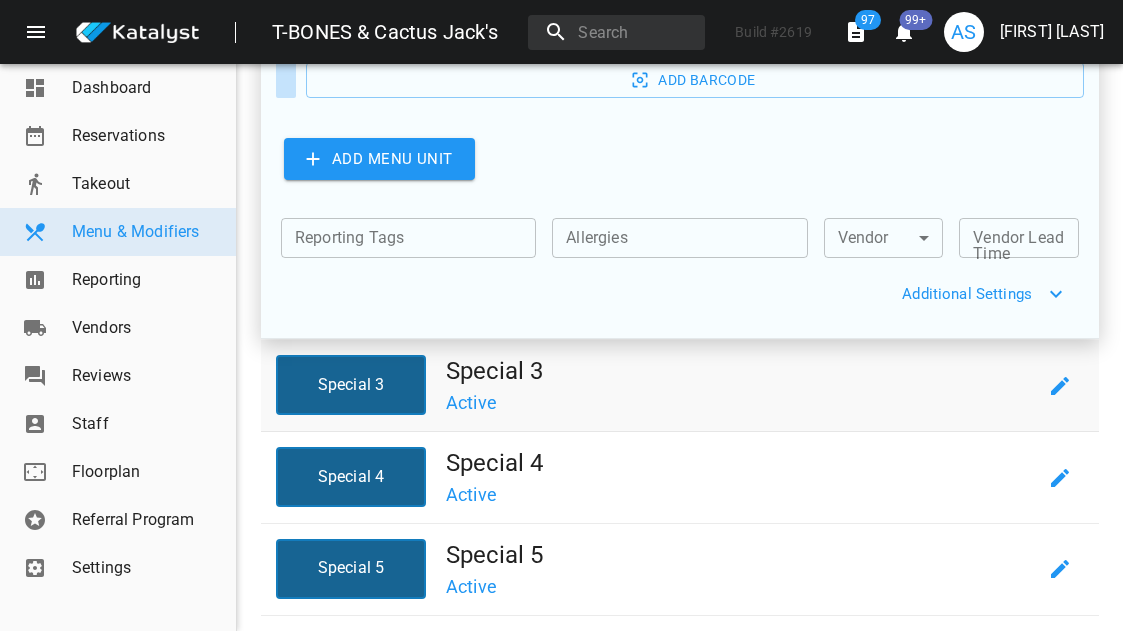 scroll, scrollTop: 785, scrollLeft: 0, axis: vertical 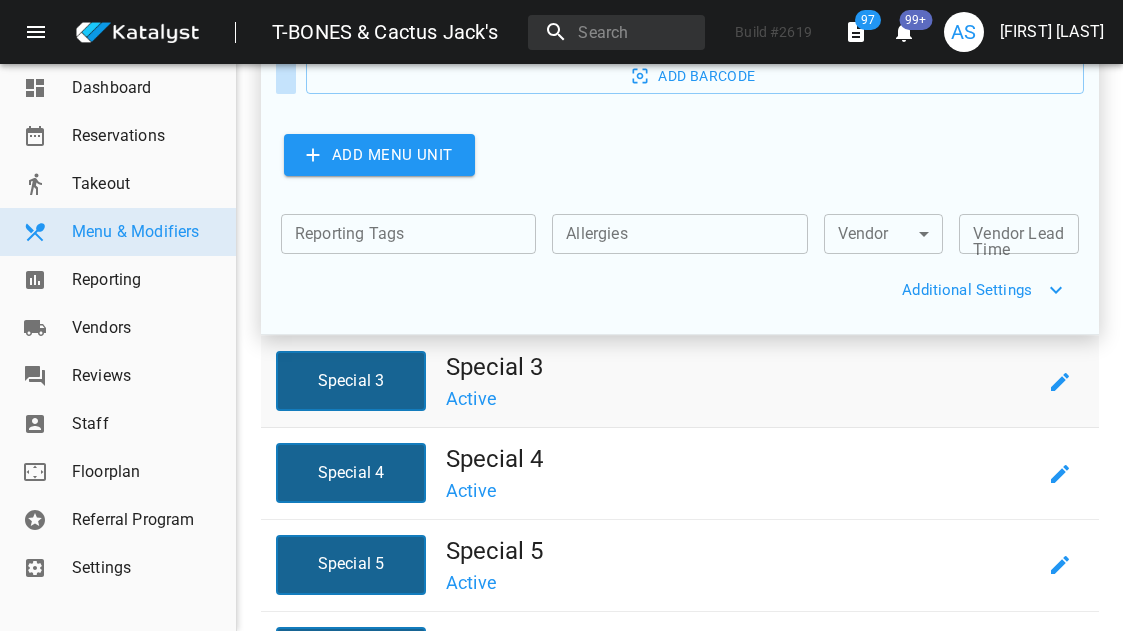 click on "Special 3" at bounding box center (741, 367) 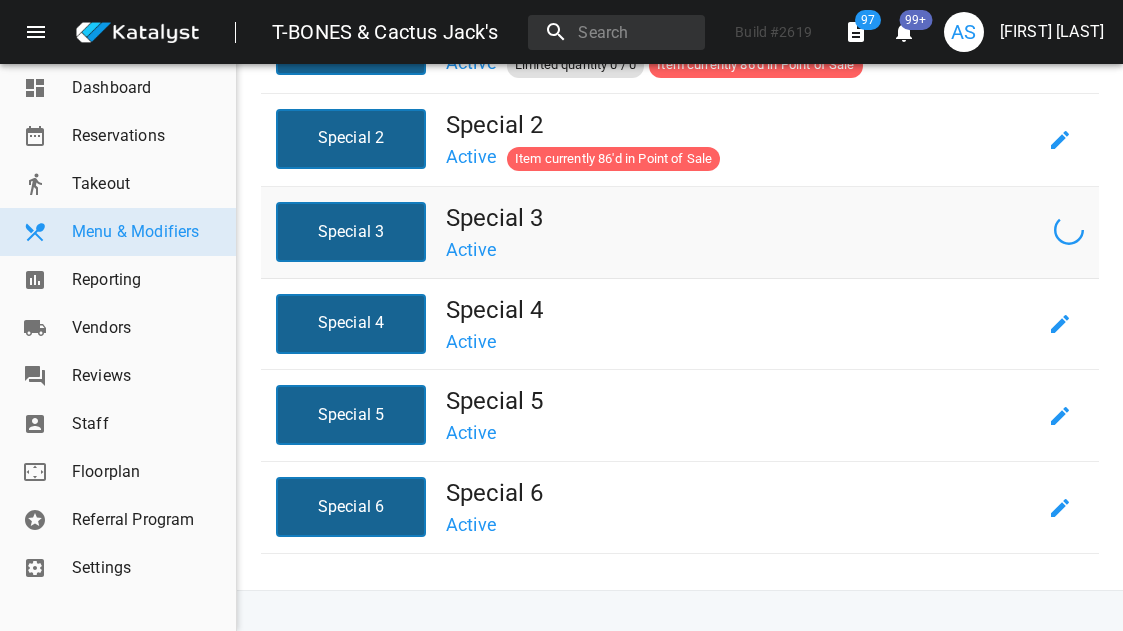 scroll, scrollTop: 233, scrollLeft: 0, axis: vertical 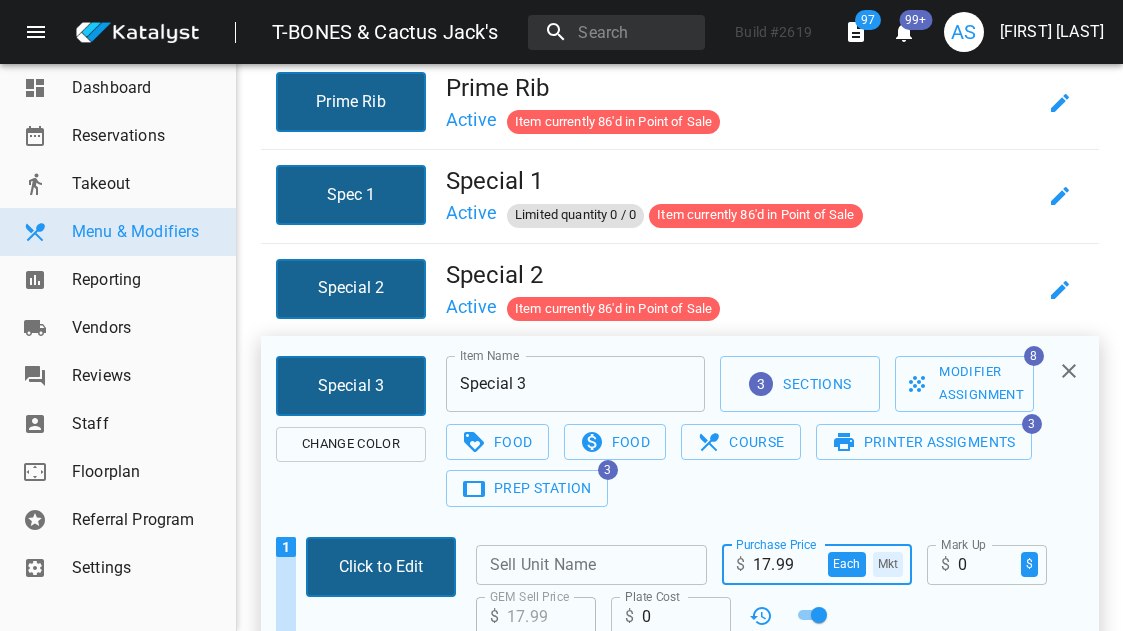 drag, startPoint x: 770, startPoint y: 561, endPoint x: 609, endPoint y: 560, distance: 161.00311 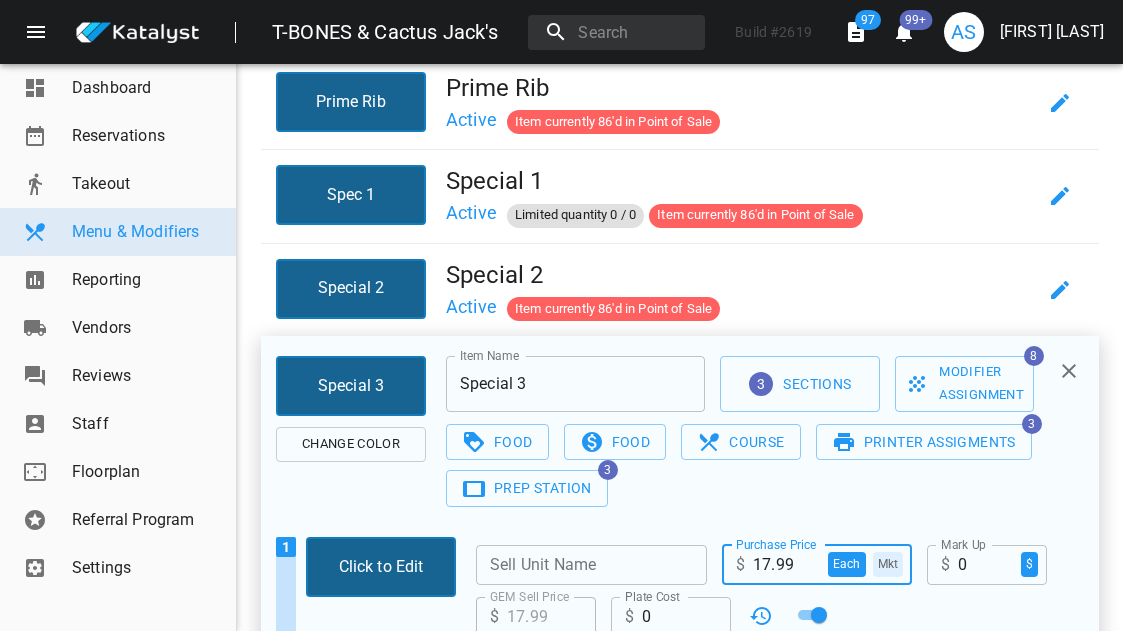 click on "Sell Unit Name Sell Unit Name Purchase Price $ 17.99 each Mkt Purchase Price Mark Up $ 0 $ Mark Up GEM Sell Price $ 17.99 GEM Sell Price Plate Cost $ 0 Plate Cost" at bounding box center (770, 589) 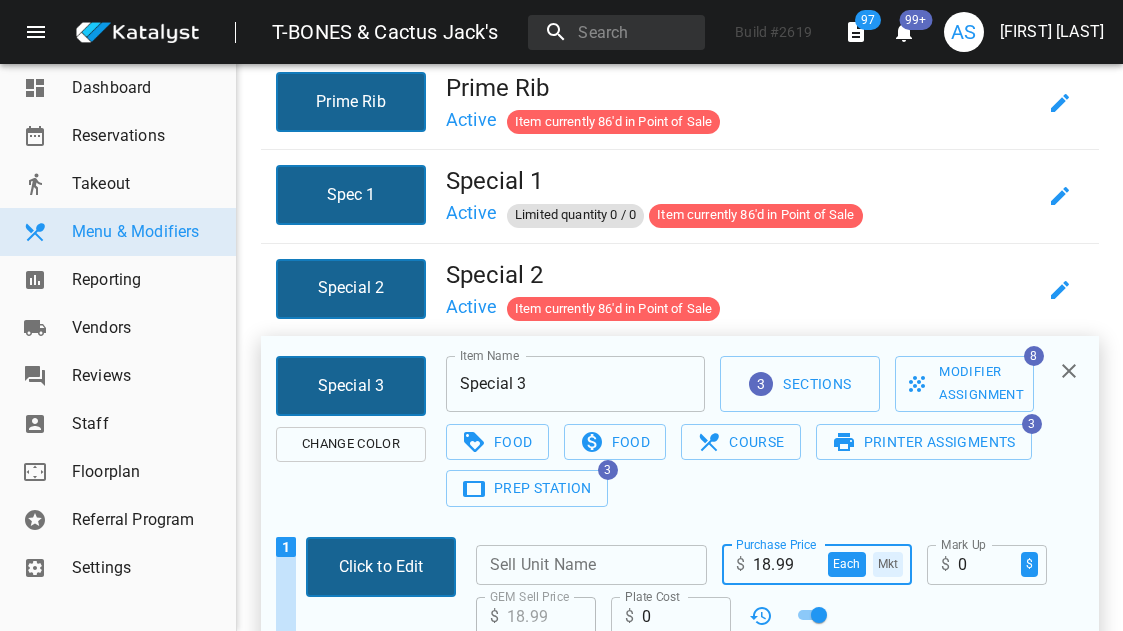 type on "18.99" 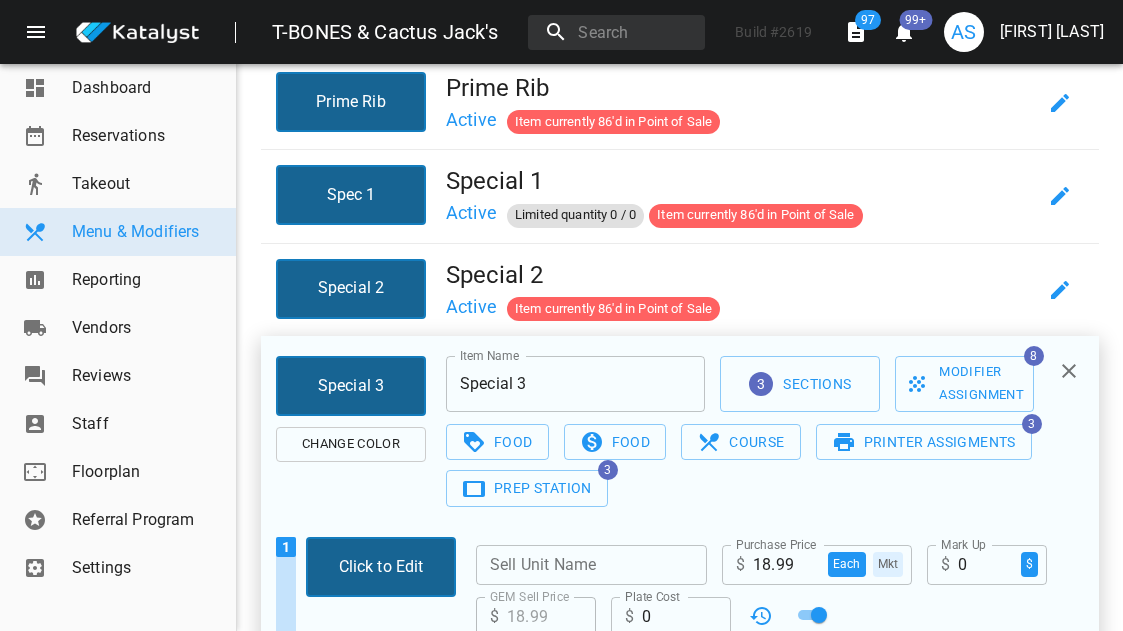 click on "Prime Rib Prime Rib Active Item currently 86'd in Point of Sale Spec 1 Special 1 Active Limited quantity 0 / 0 Item currently 86'd in Point of Sale Special 2 Special 2 Active Item currently 86'd in Point of Sale Special 3 Change color Item Name Special 3 Item Name 3   Sections  Modifier Assignment 8   Food 0   Food 0 Course  Printer Assigments 3  Prep Station 3 1 Click to Edit Sell Unit Name Sell Unit Name Purchase Price $ 18.99 each Mkt Purchase Price Mark Up $ 0 $ Mark Up GEM Sell Price $ 18.99 GEM Sell Price Plate Cost $ 0 Plate Cost Drop files here to upload. Photo ratio - 1:1, min width - 640px. Add Barcode Add menu unit Reporting Tags Reporting Tags Allergies Allergies Vendor ​ ​ Vendor Lead Time Vendor Lead Time Additional Settings Item Description x Item Description Choose when this item will be available Available Daily Custom Range All-Day Choose where this item will be visible Visible on diner search page menu Visible on pickup & delivery menu for diners Visible on catering menu for diners 720" at bounding box center (680, 657) 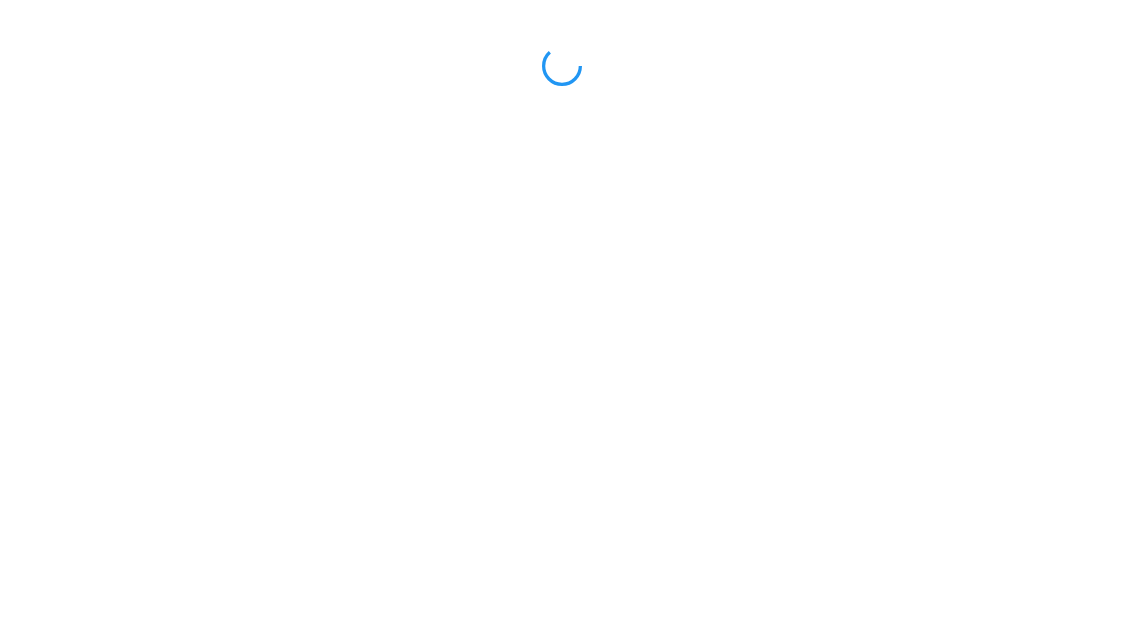 scroll, scrollTop: 0, scrollLeft: 0, axis: both 